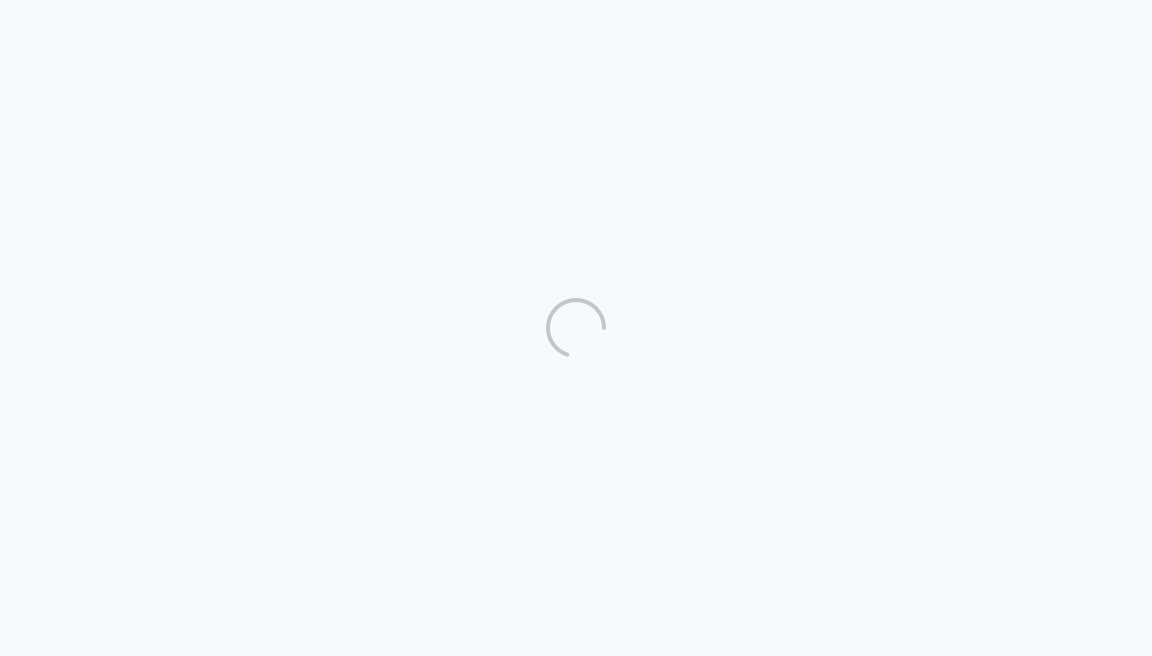 scroll, scrollTop: 0, scrollLeft: 0, axis: both 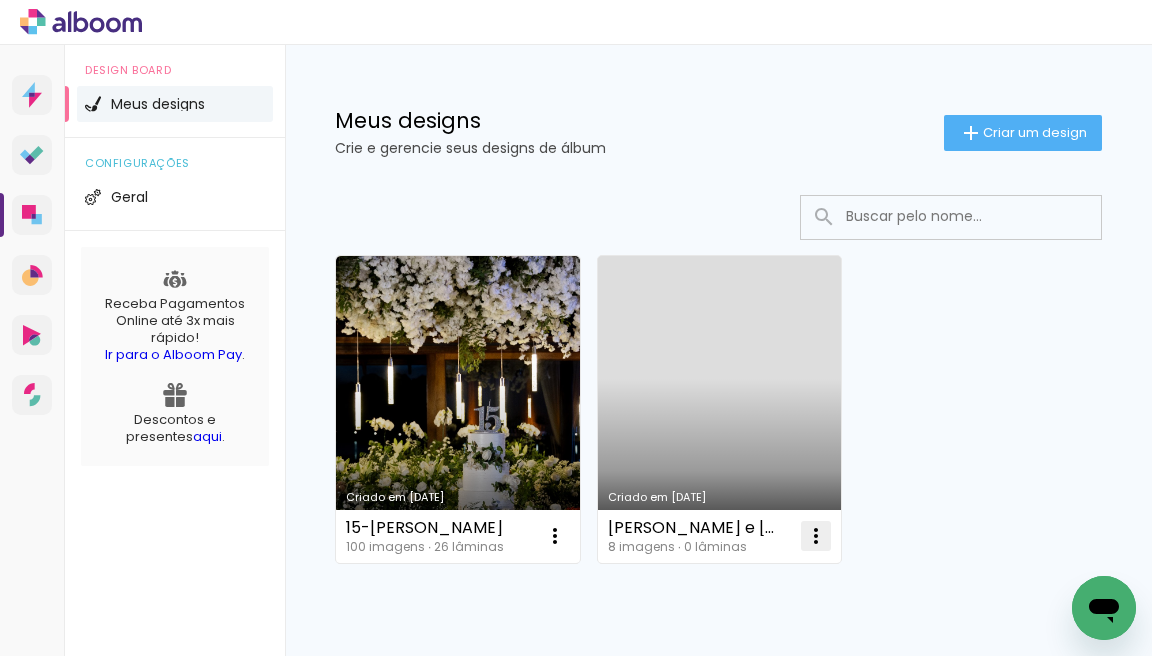 click at bounding box center [555, 536] 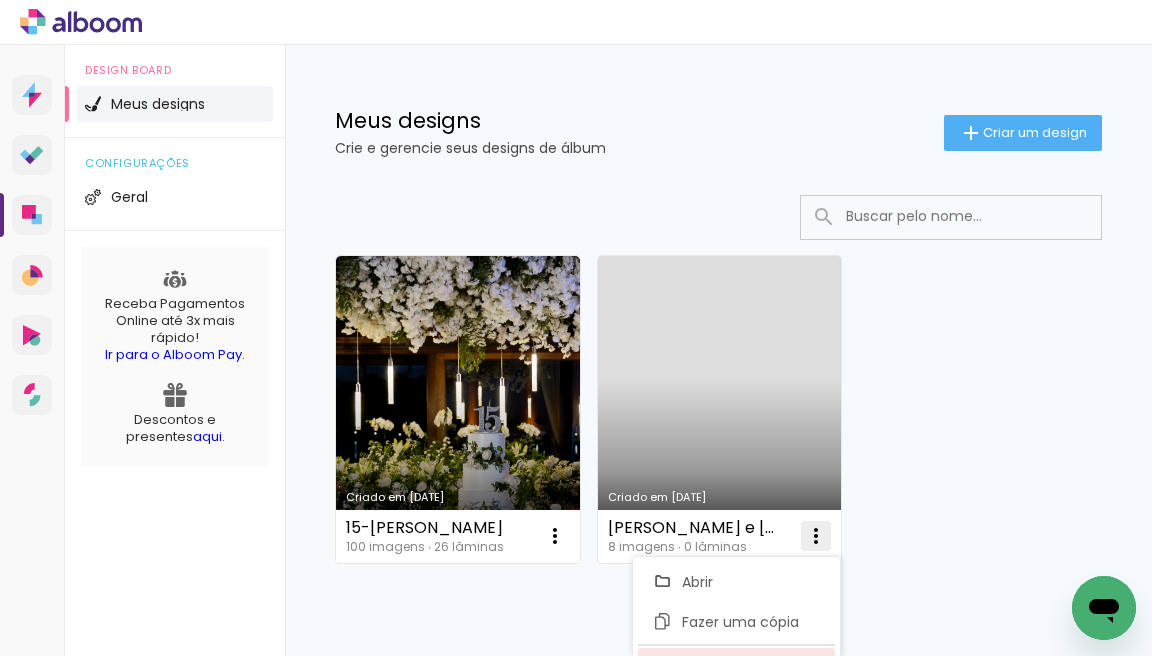 click on "Excluir" 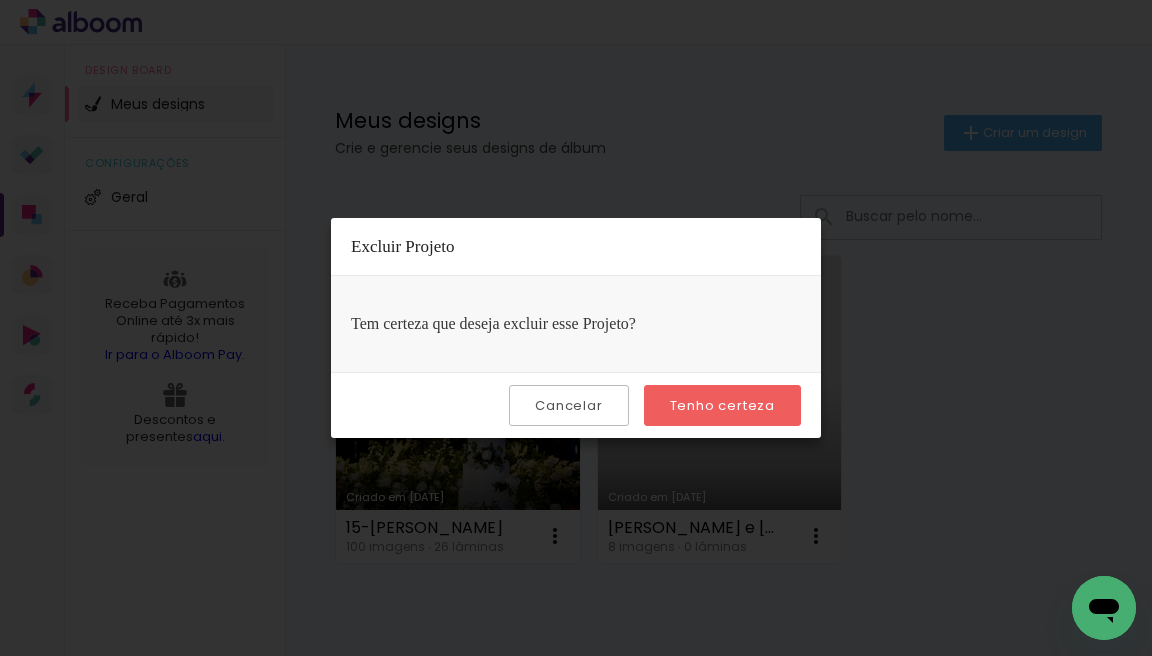 click on "Tenho certeza" at bounding box center (0, 0) 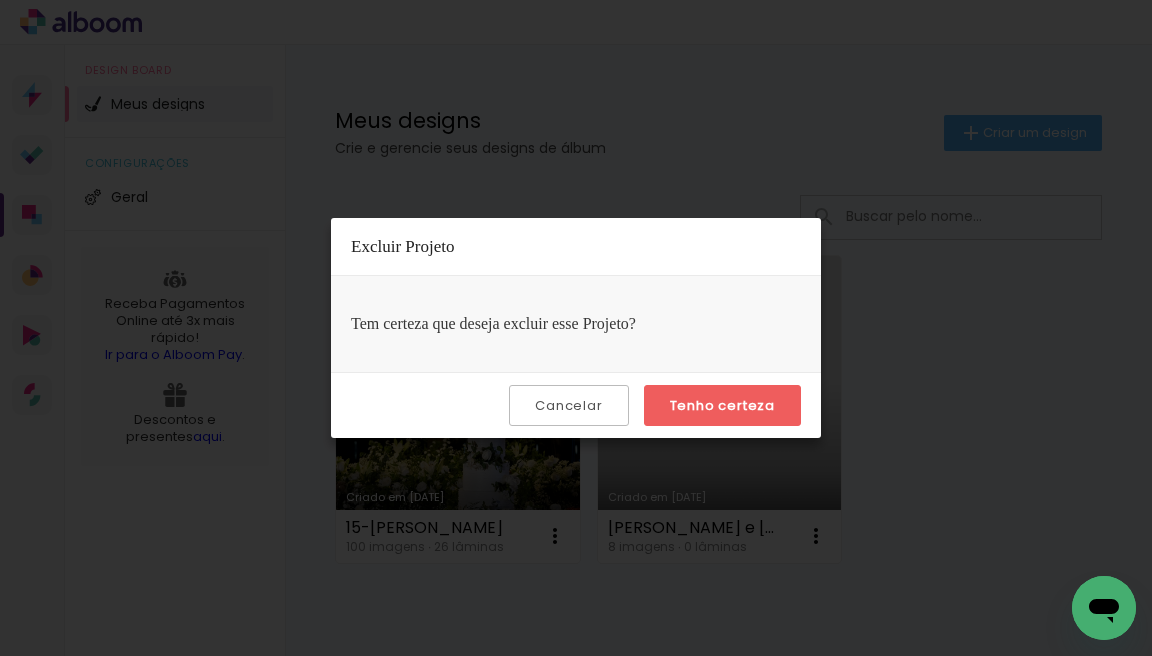 click on "Cancelar" at bounding box center [0, 0] 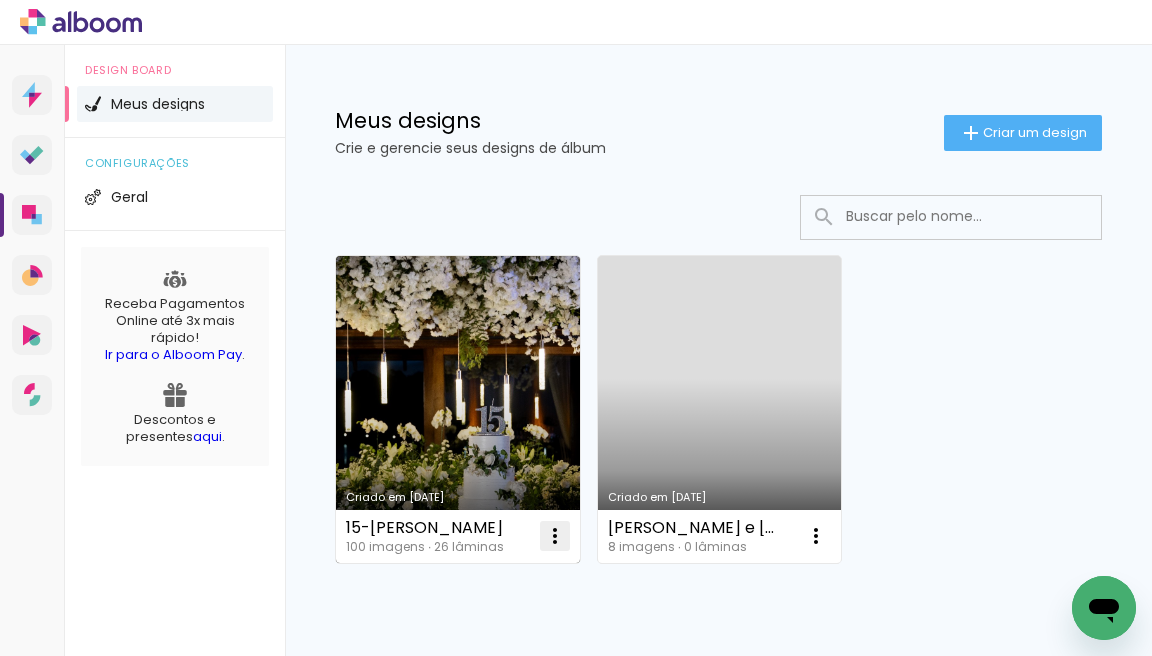 click at bounding box center (555, 536) 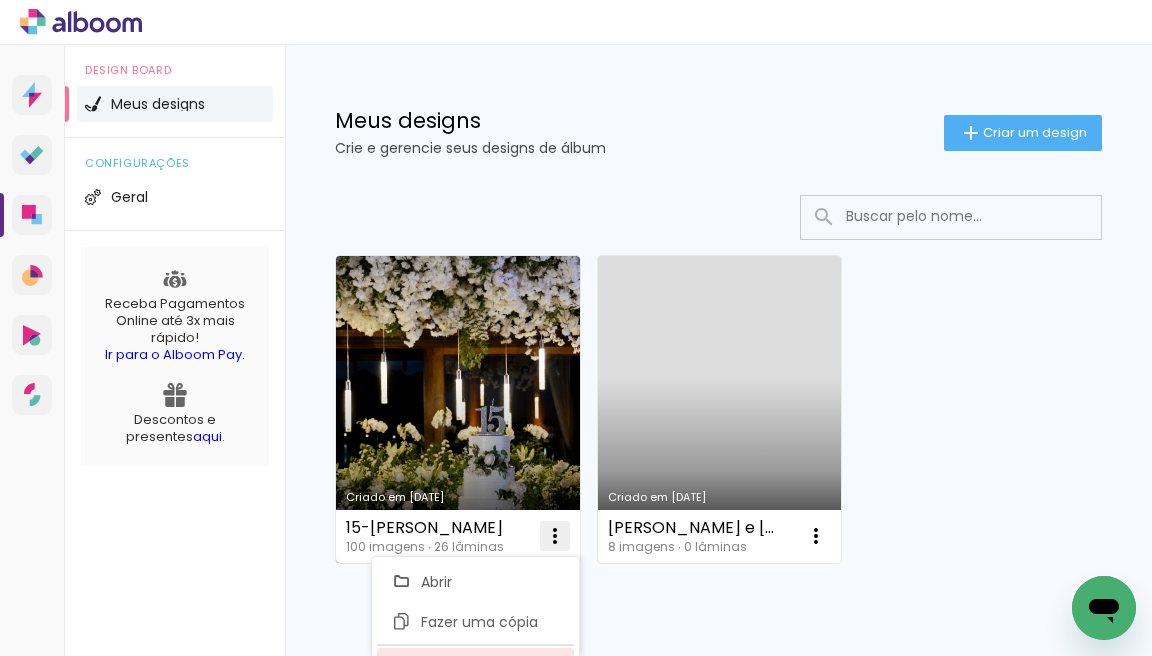 click on "Excluir" 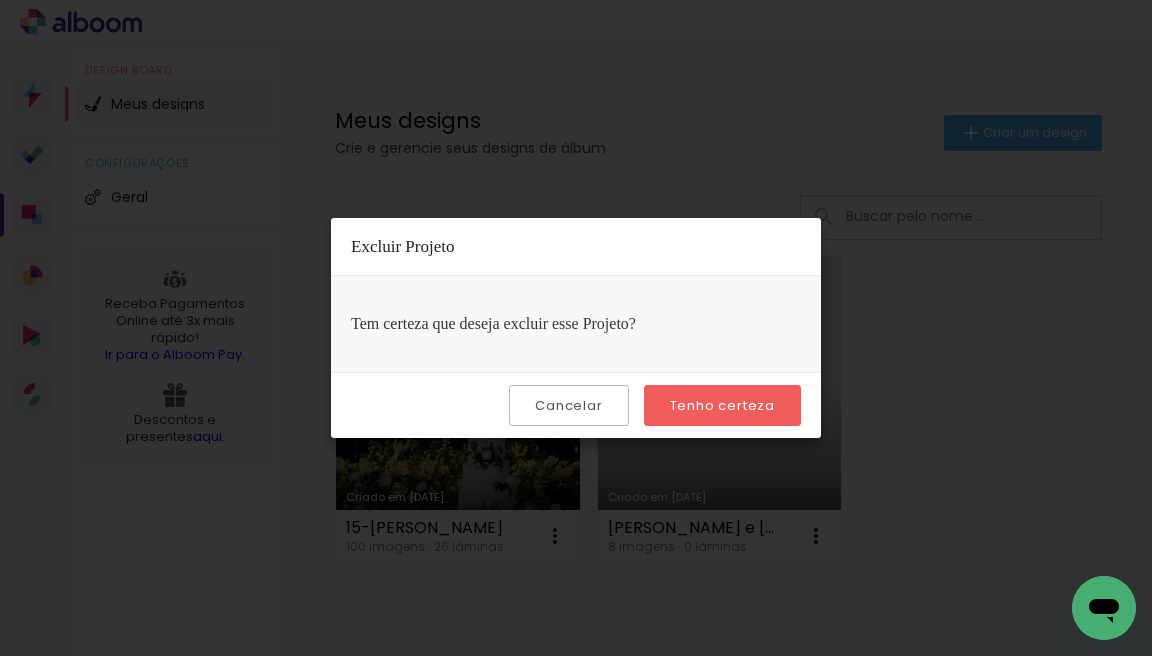click on "Tenho certeza" at bounding box center [722, 405] 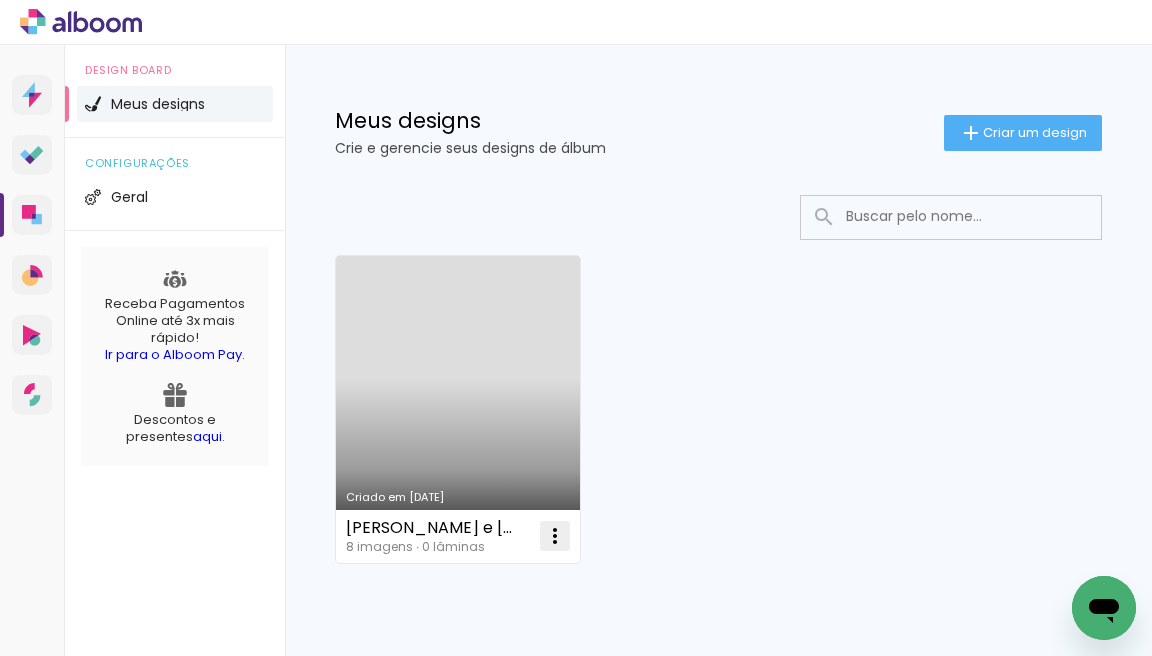 click at bounding box center [555, 536] 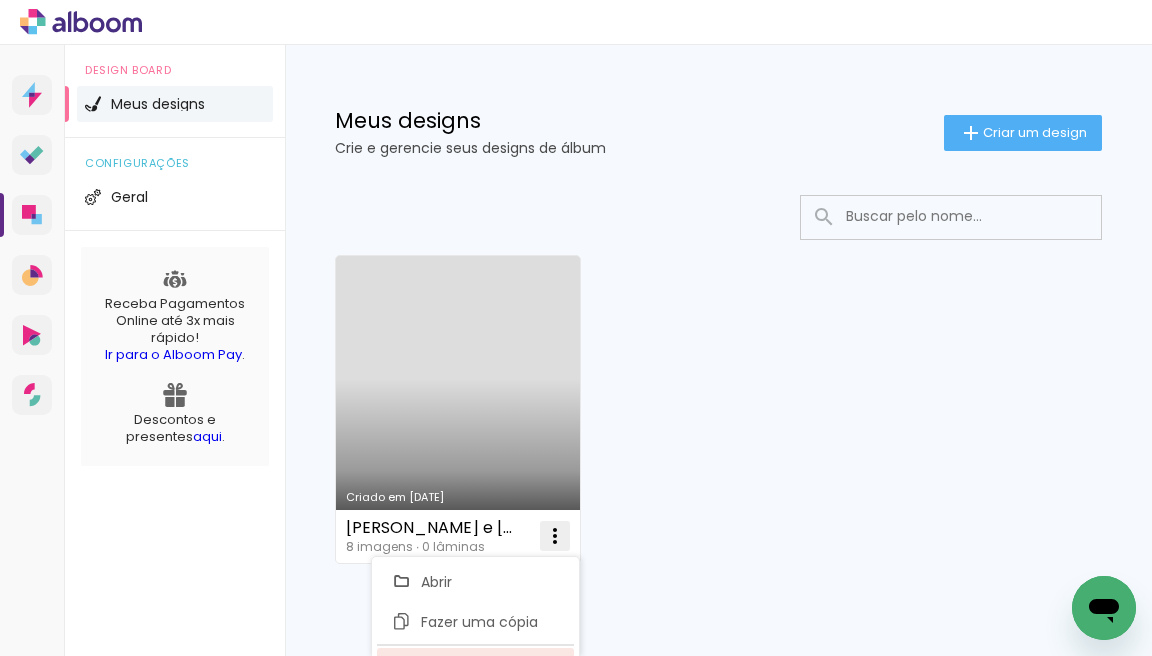 click on "Excluir" 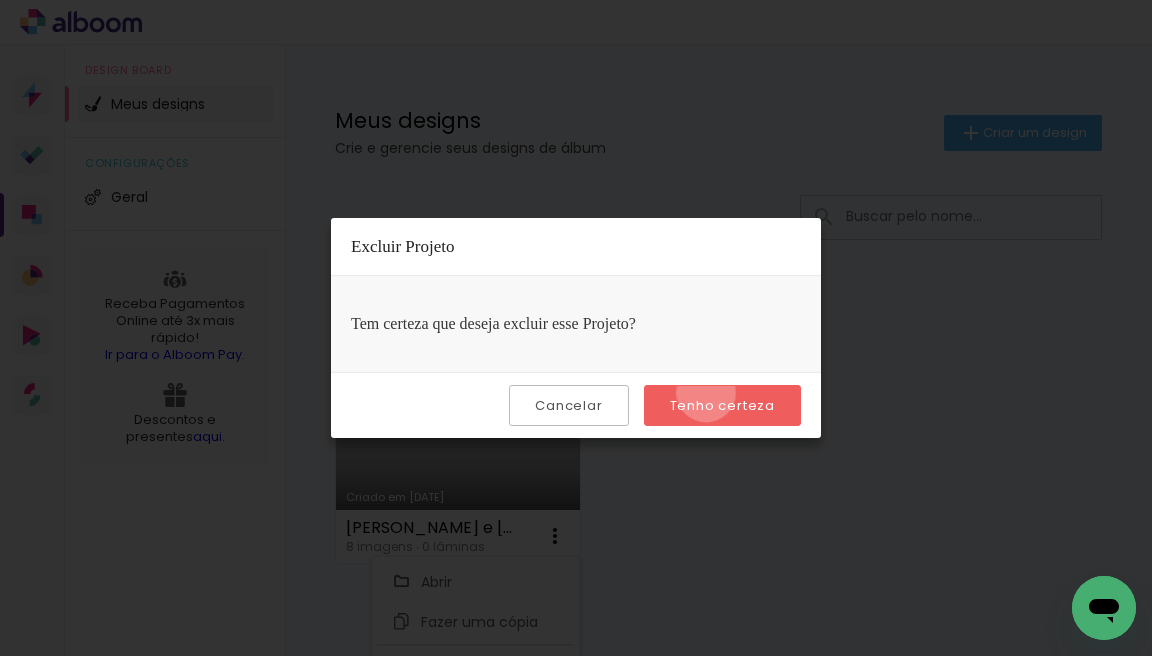 click on "Tenho certeza" at bounding box center [722, 405] 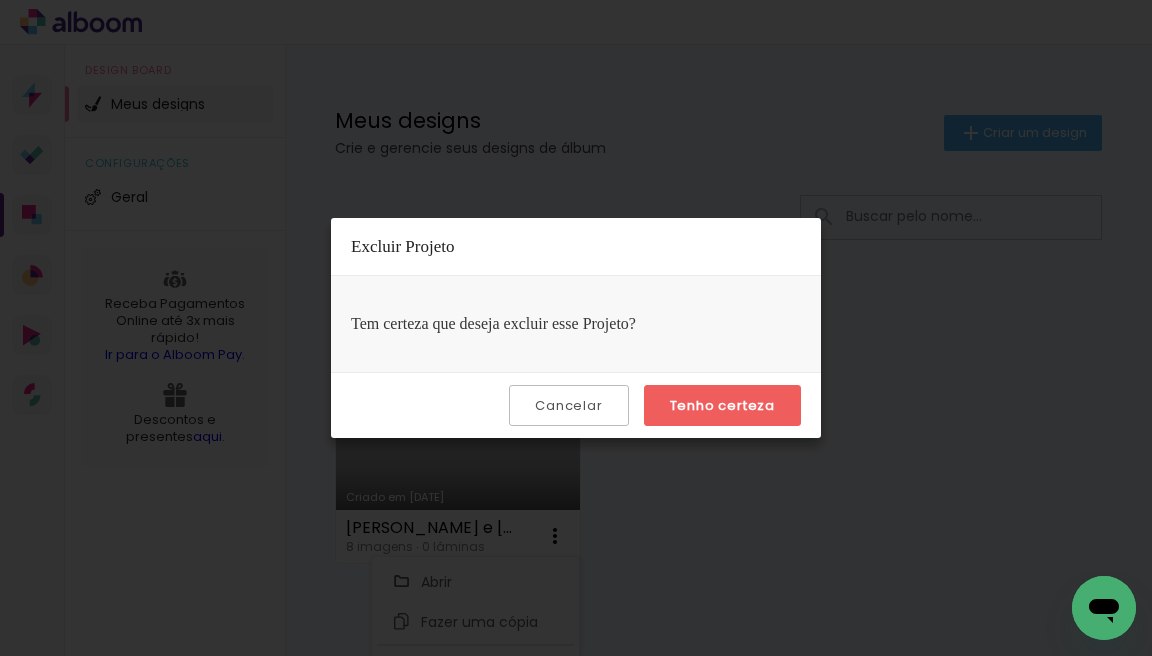 click on "Tenho certeza" at bounding box center (0, 0) 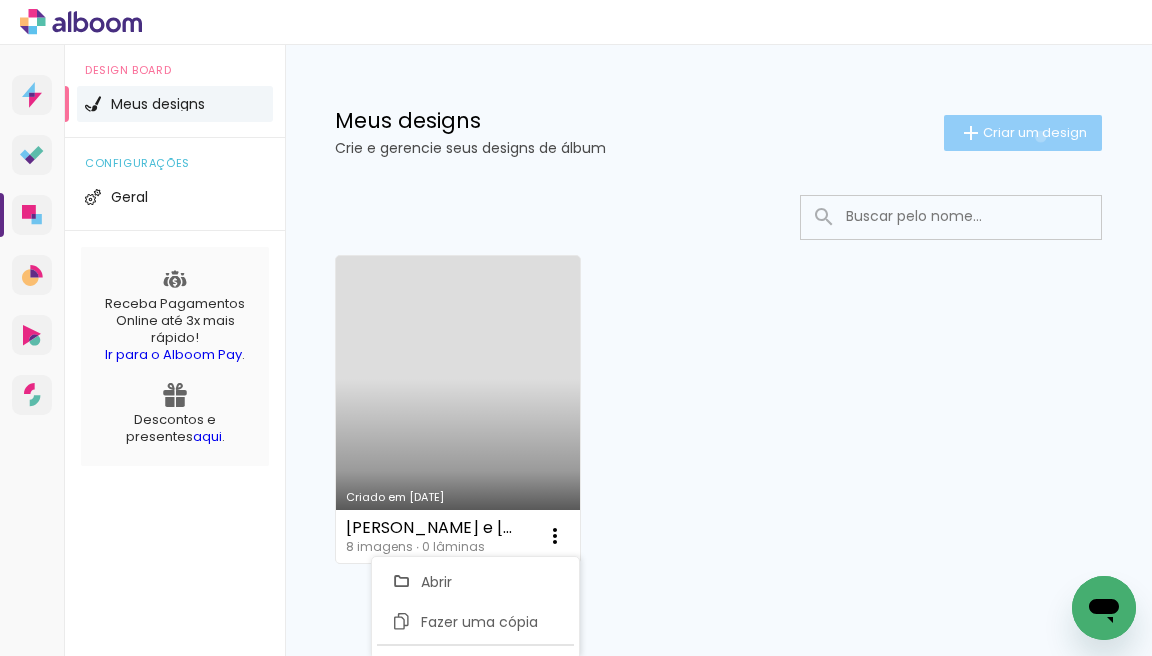 click on "Criar um design" 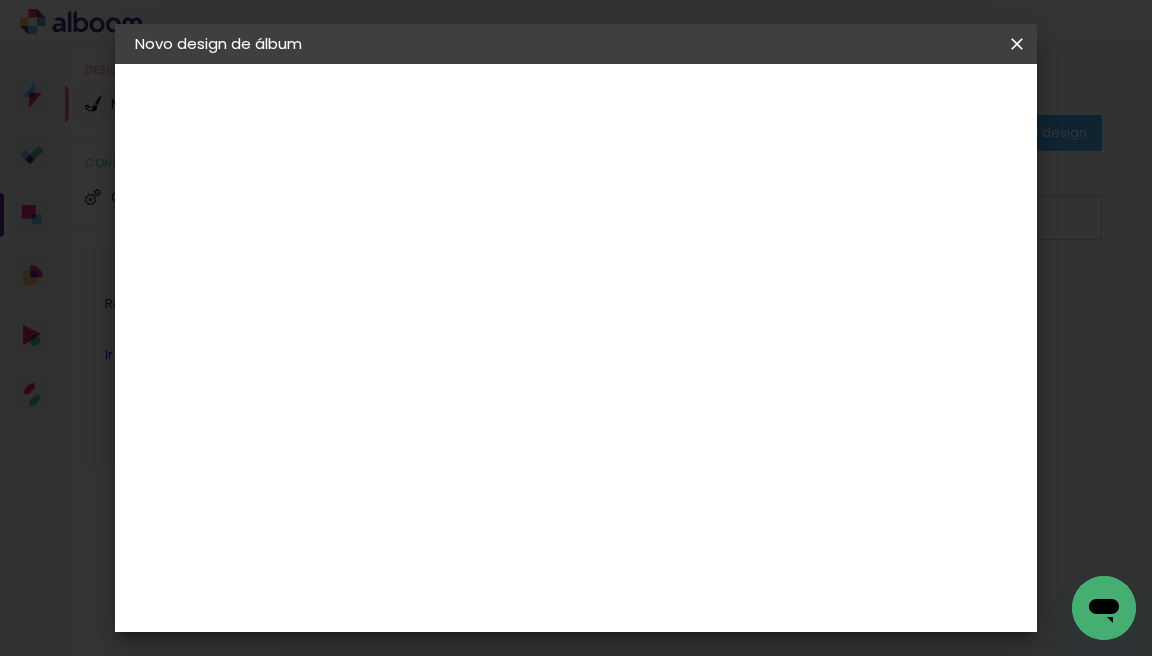 scroll, scrollTop: 0, scrollLeft: 0, axis: both 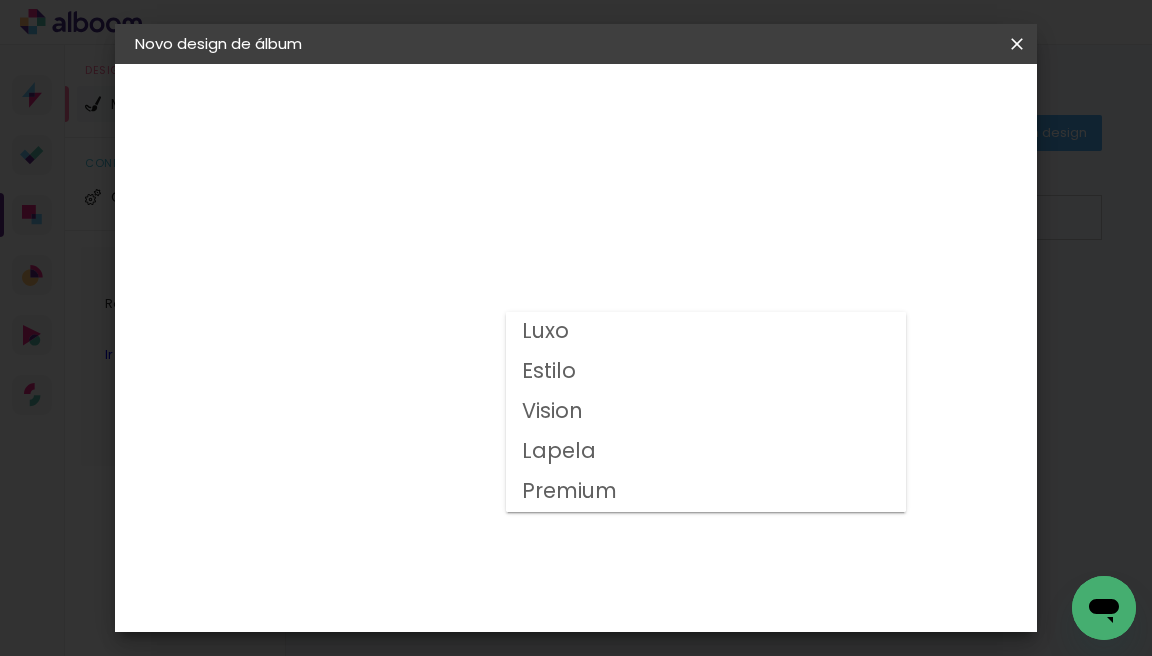 click on "Estilo" at bounding box center [0, 0] 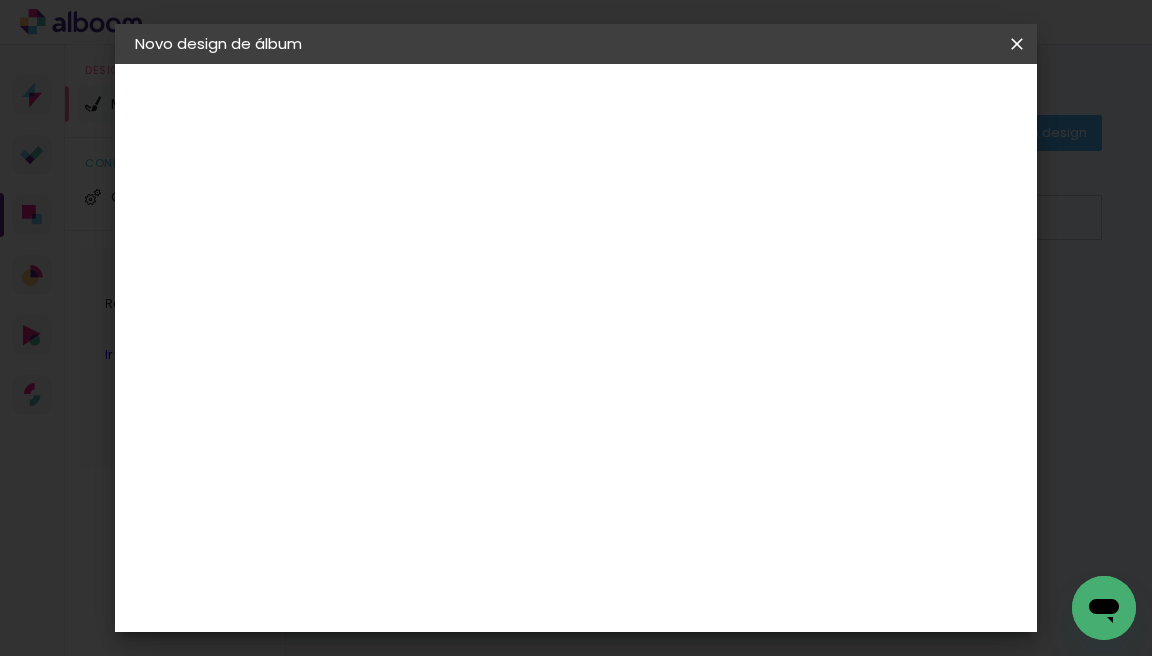 scroll, scrollTop: 6, scrollLeft: 0, axis: vertical 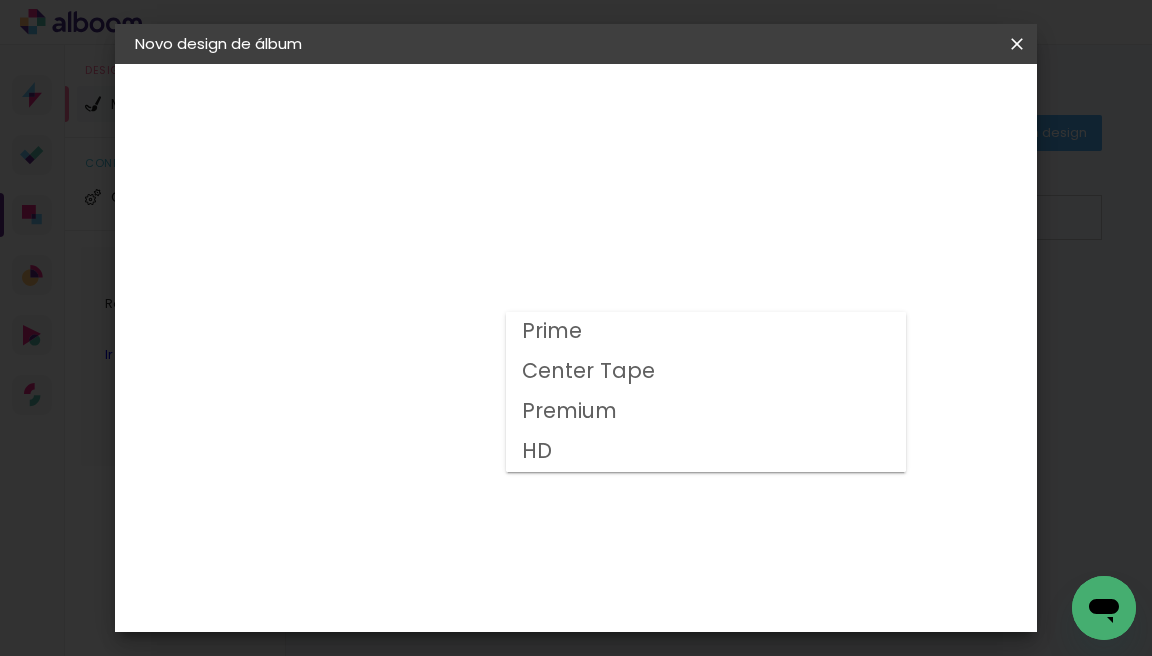 click on "Prime" at bounding box center (0, 0) 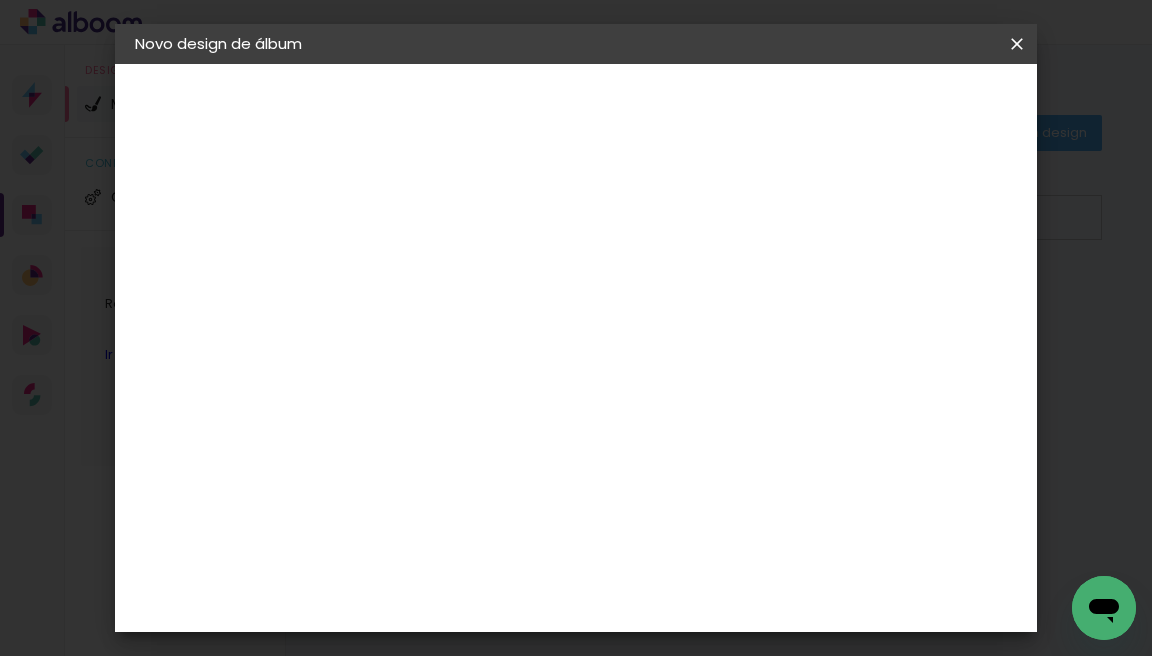 scroll, scrollTop: 0, scrollLeft: 0, axis: both 